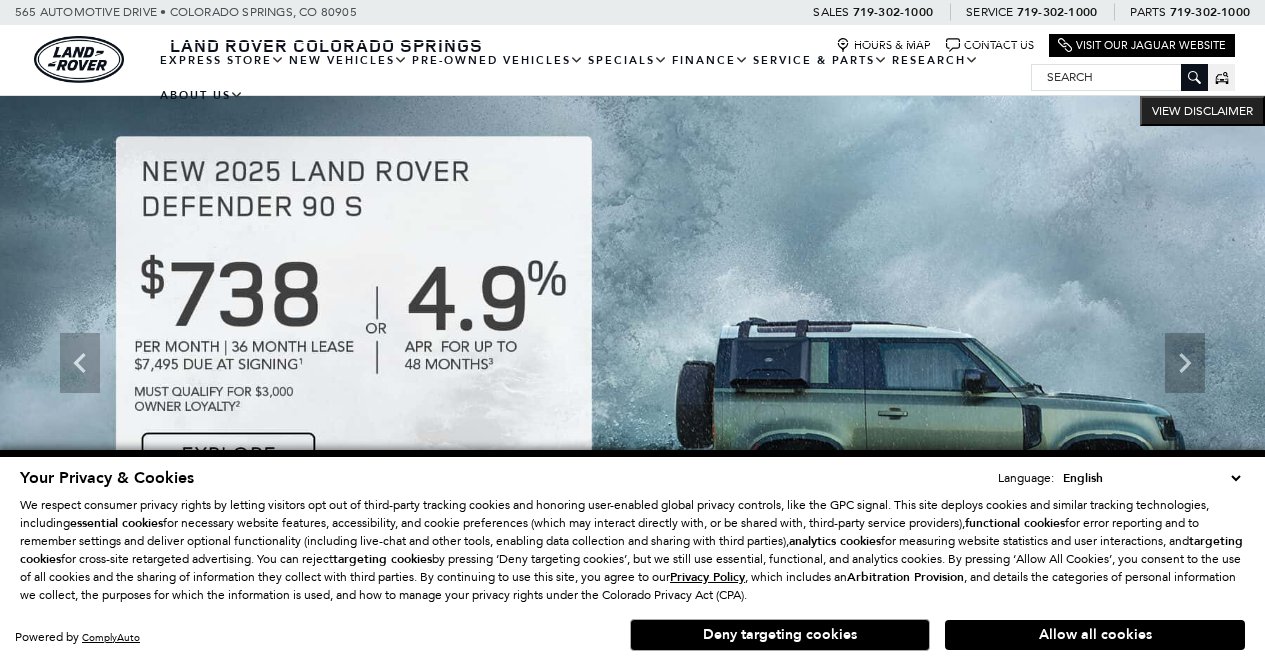 scroll, scrollTop: 0, scrollLeft: 0, axis: both 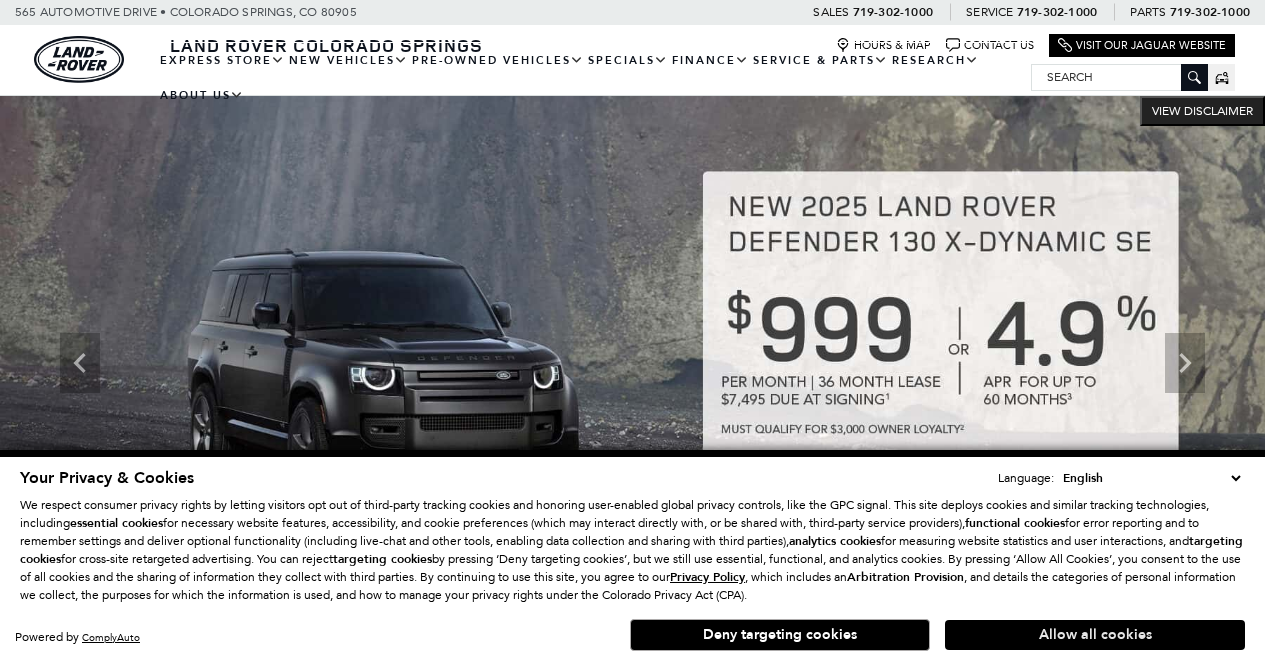click on "Allow all cookies" at bounding box center (1095, 635) 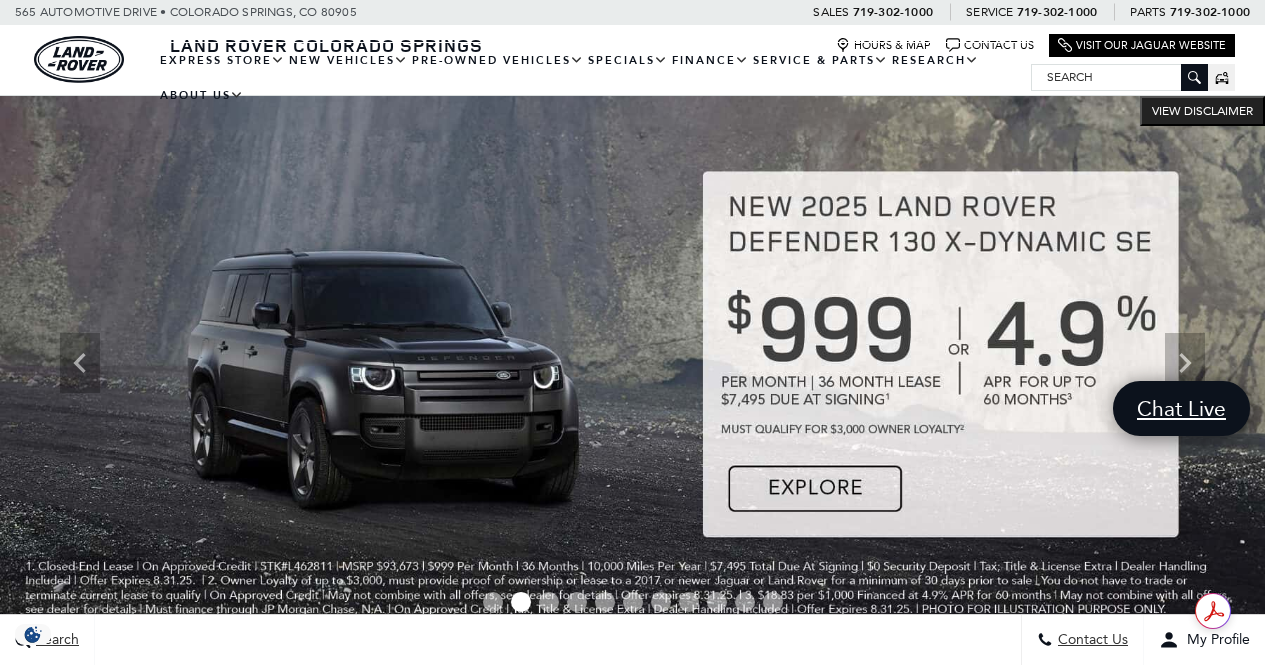scroll, scrollTop: 0, scrollLeft: 0, axis: both 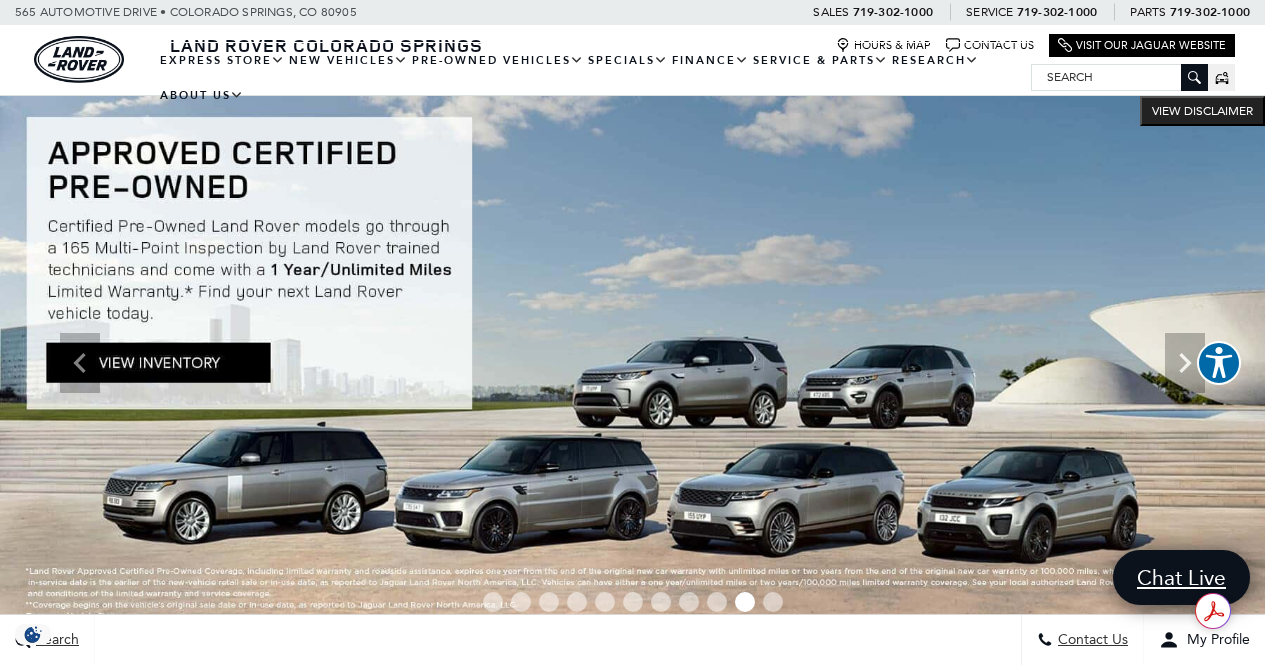 click at bounding box center [-633, 363] 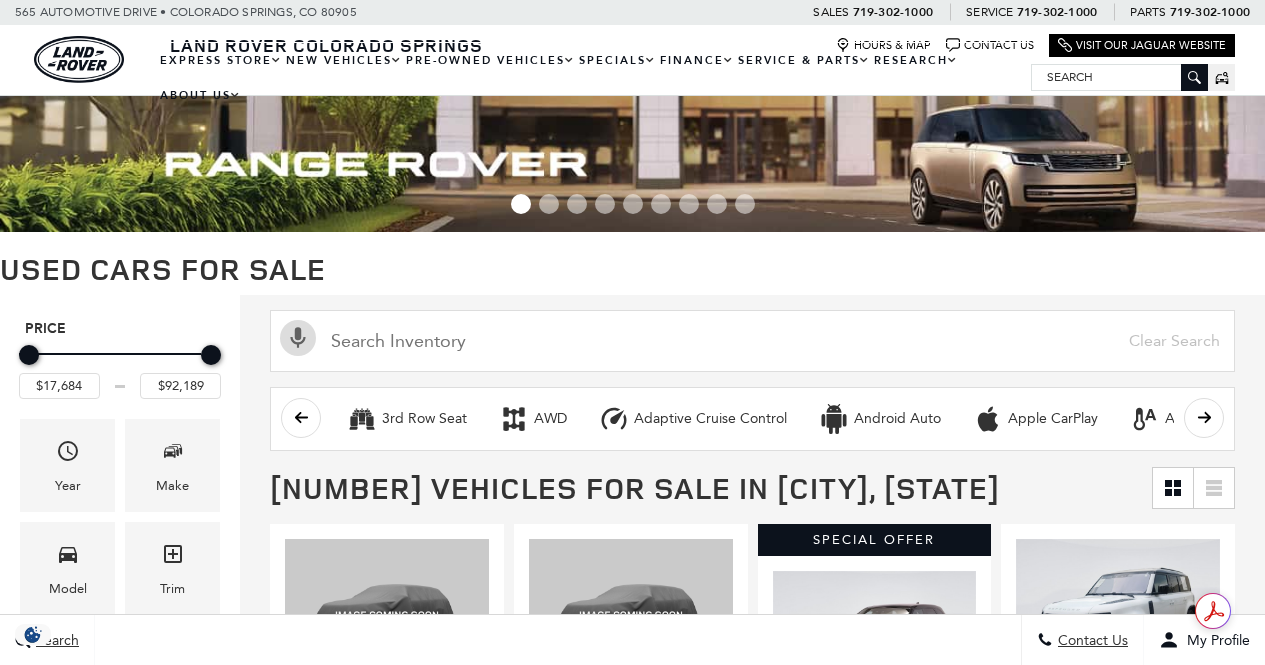 scroll, scrollTop: 0, scrollLeft: 0, axis: both 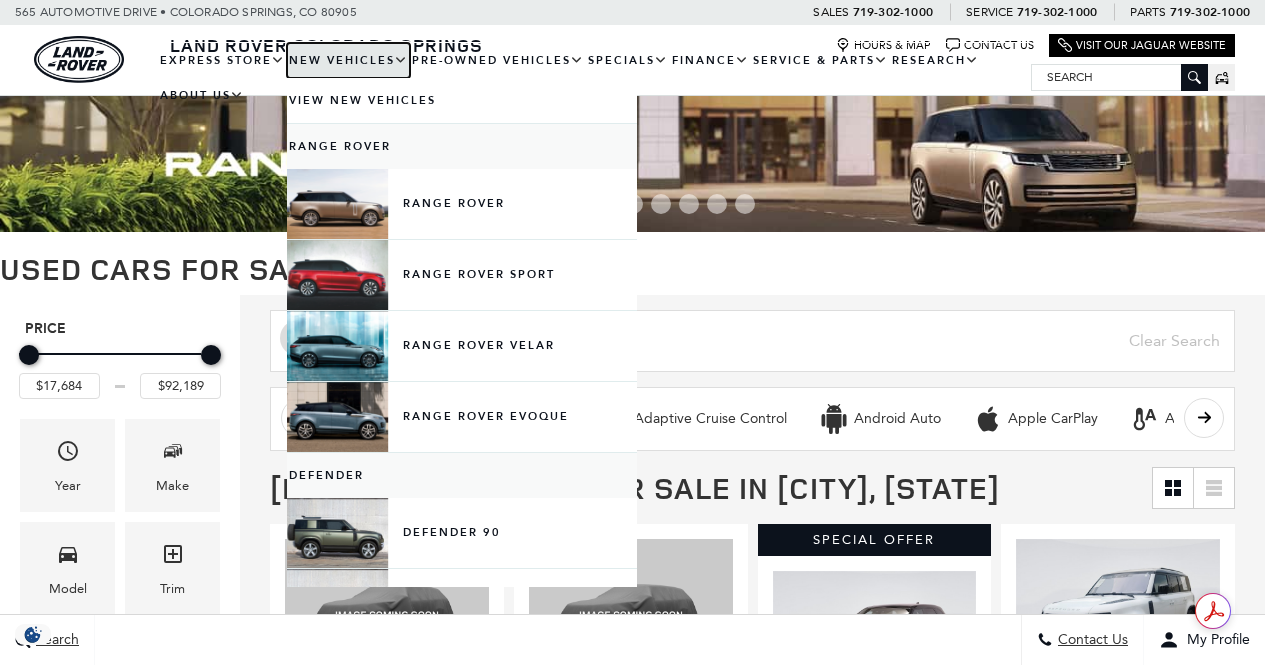 click on "New Vehicles" at bounding box center (348, 60) 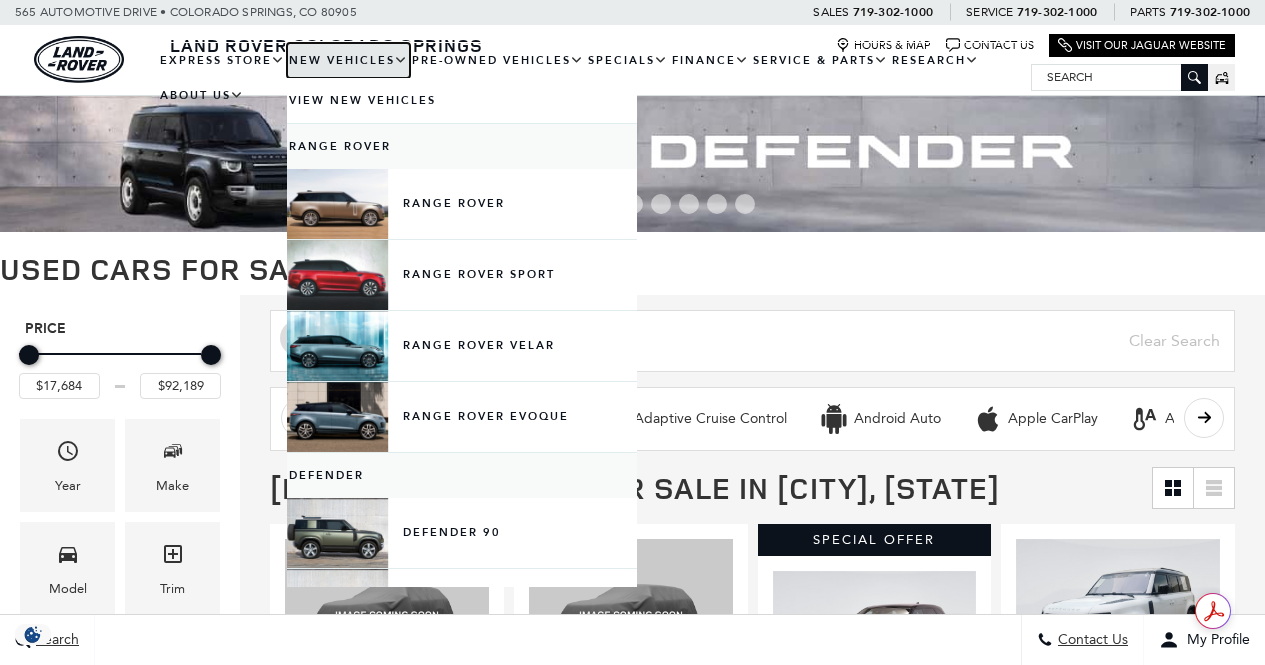 scroll, scrollTop: 0, scrollLeft: 0, axis: both 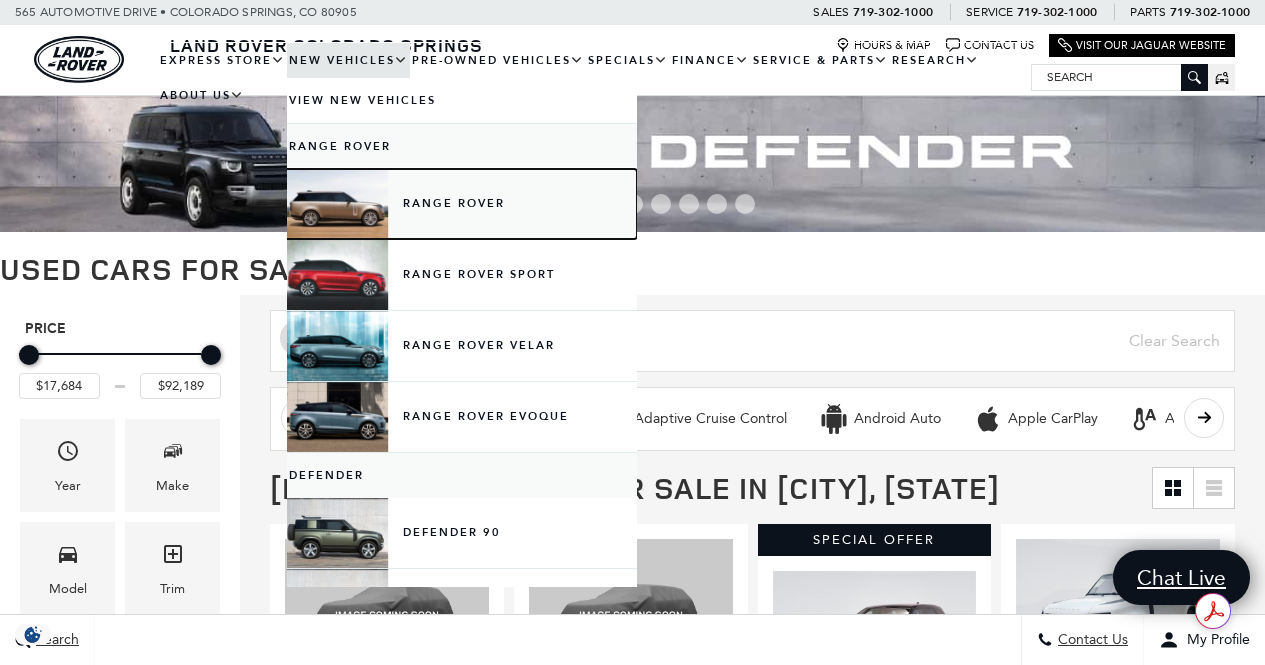 click on "Range Rover" at bounding box center [462, 204] 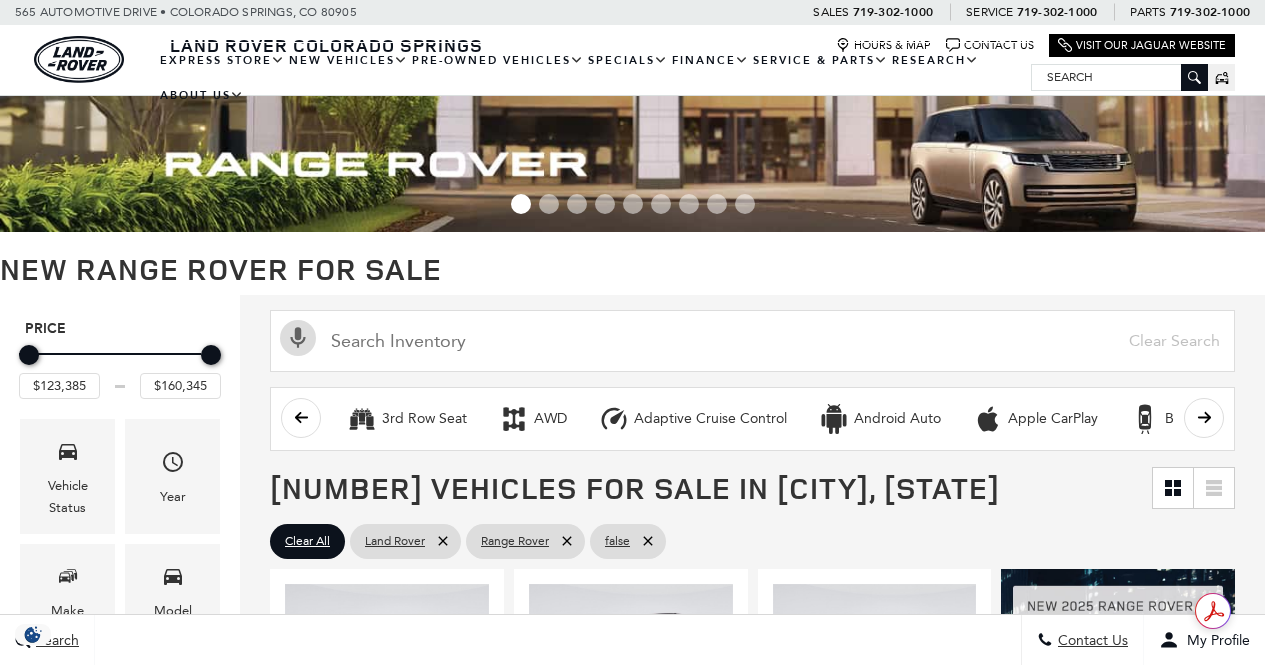 scroll, scrollTop: 0, scrollLeft: 0, axis: both 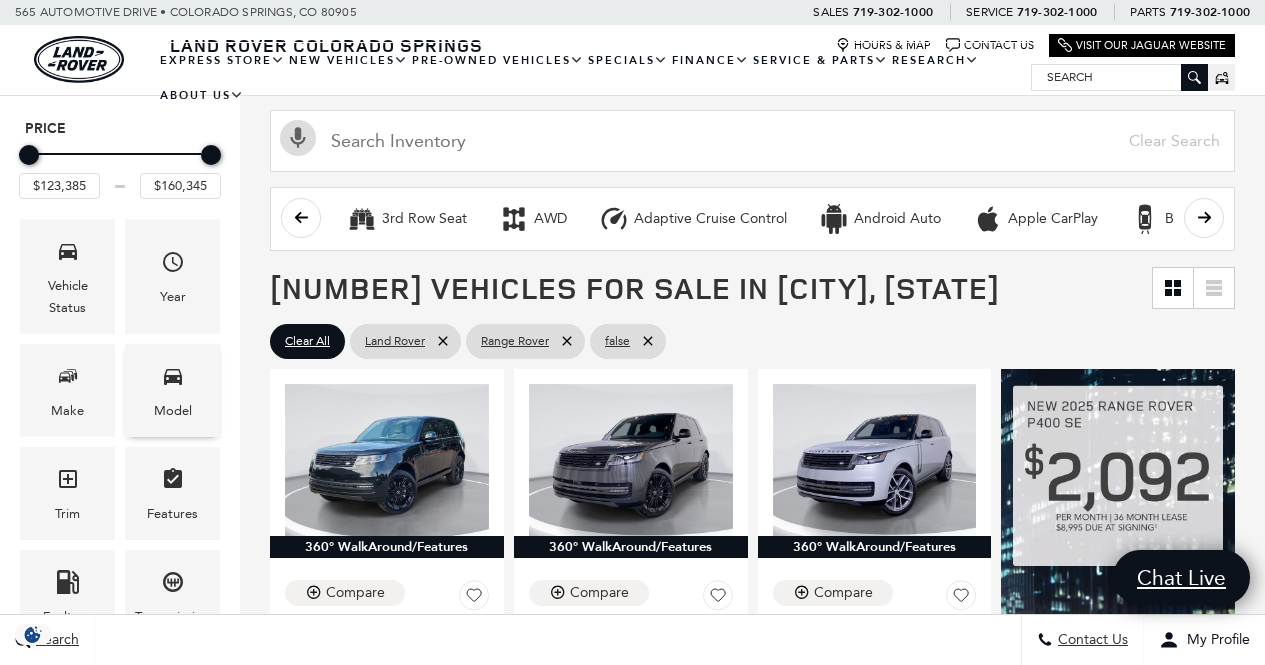 click at bounding box center (173, 379) 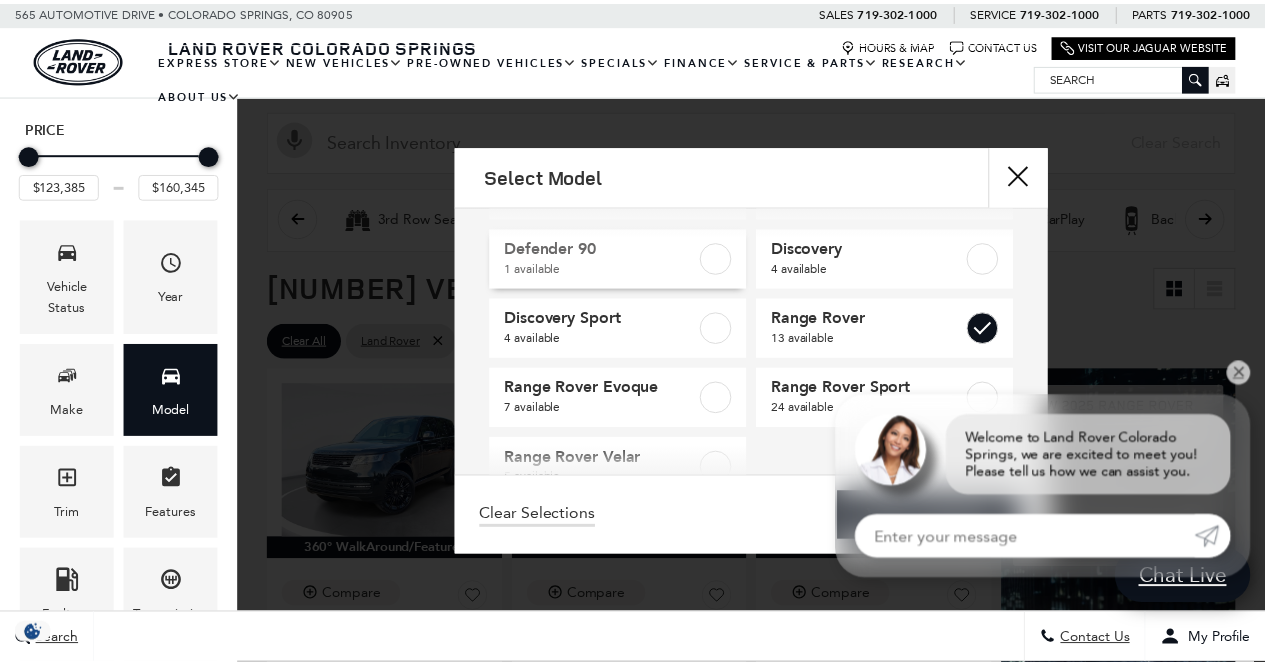scroll, scrollTop: 141, scrollLeft: 0, axis: vertical 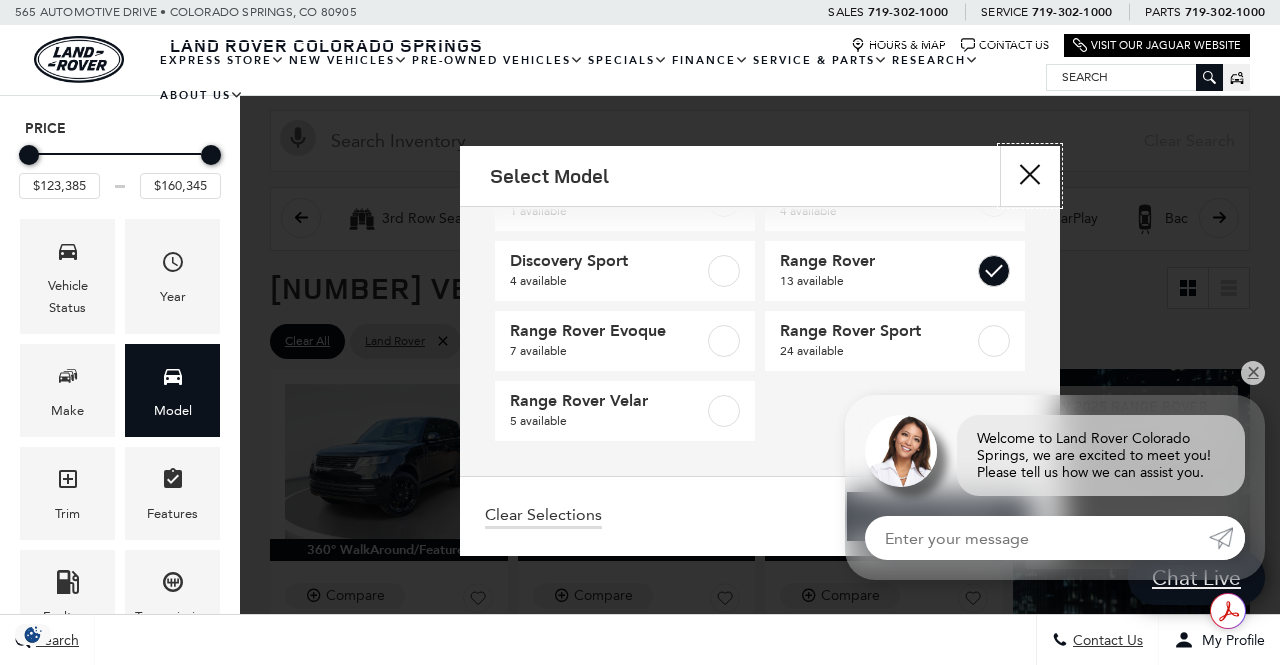 click at bounding box center [1030, 176] 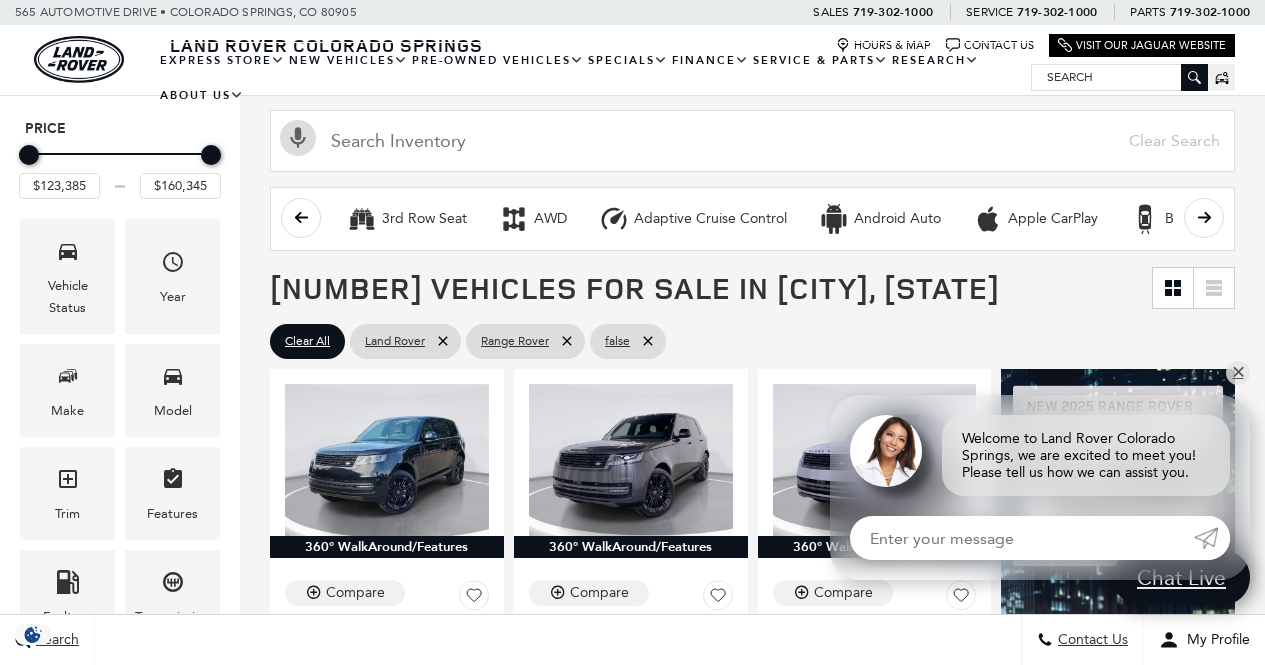 scroll, scrollTop: 300, scrollLeft: 0, axis: vertical 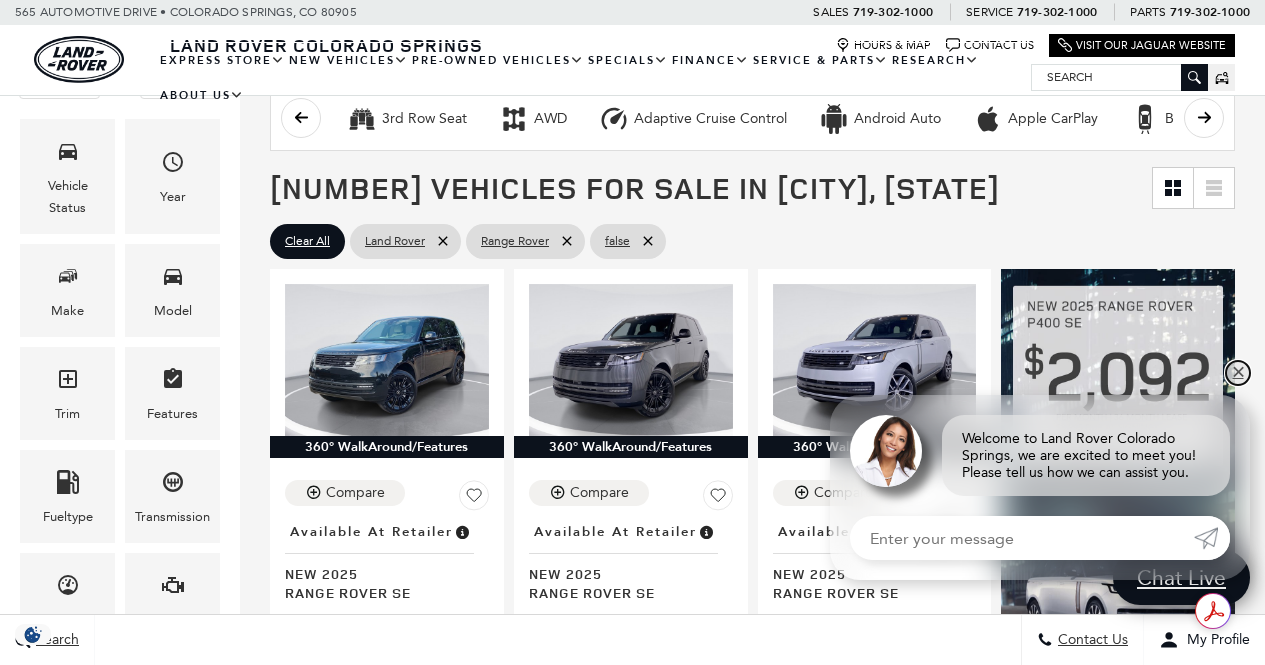 click on "✕" at bounding box center [1238, 373] 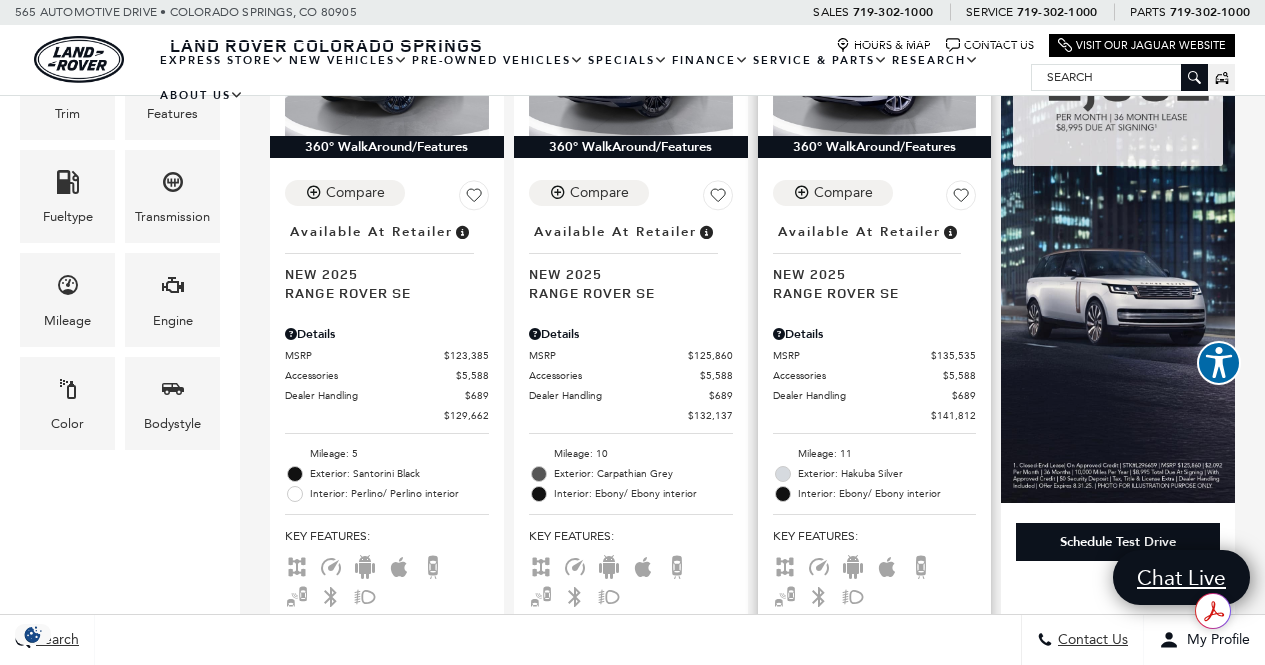 scroll, scrollTop: 400, scrollLeft: 0, axis: vertical 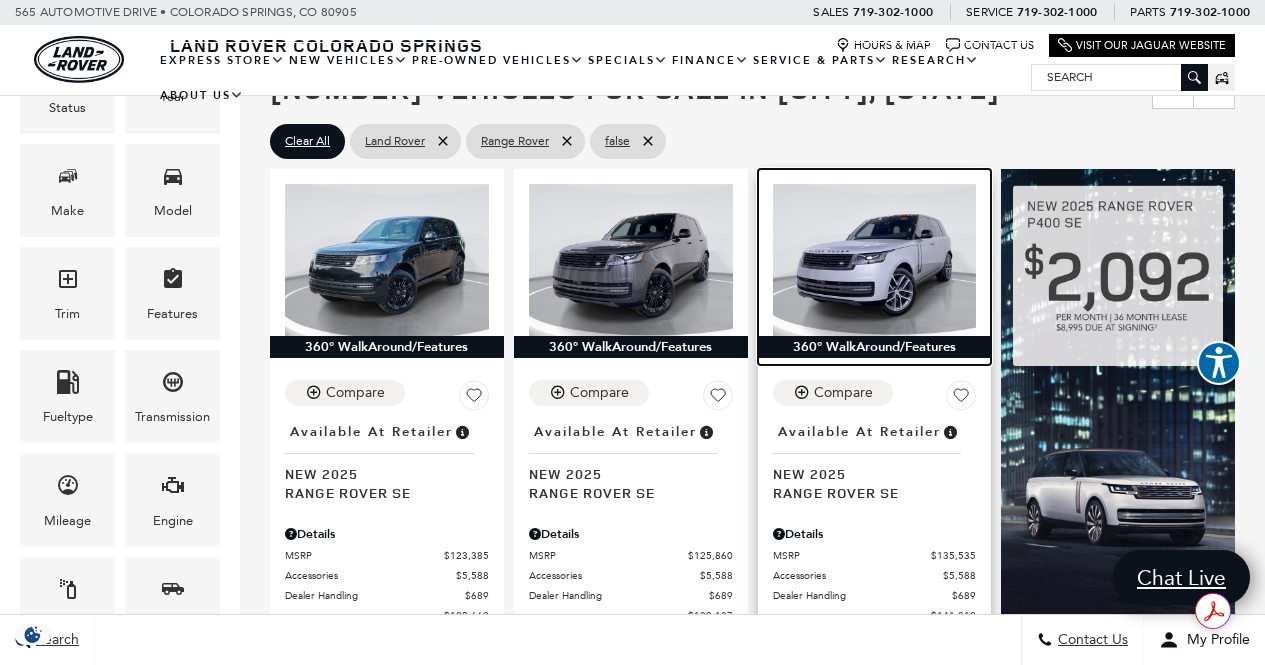 click at bounding box center (875, 260) 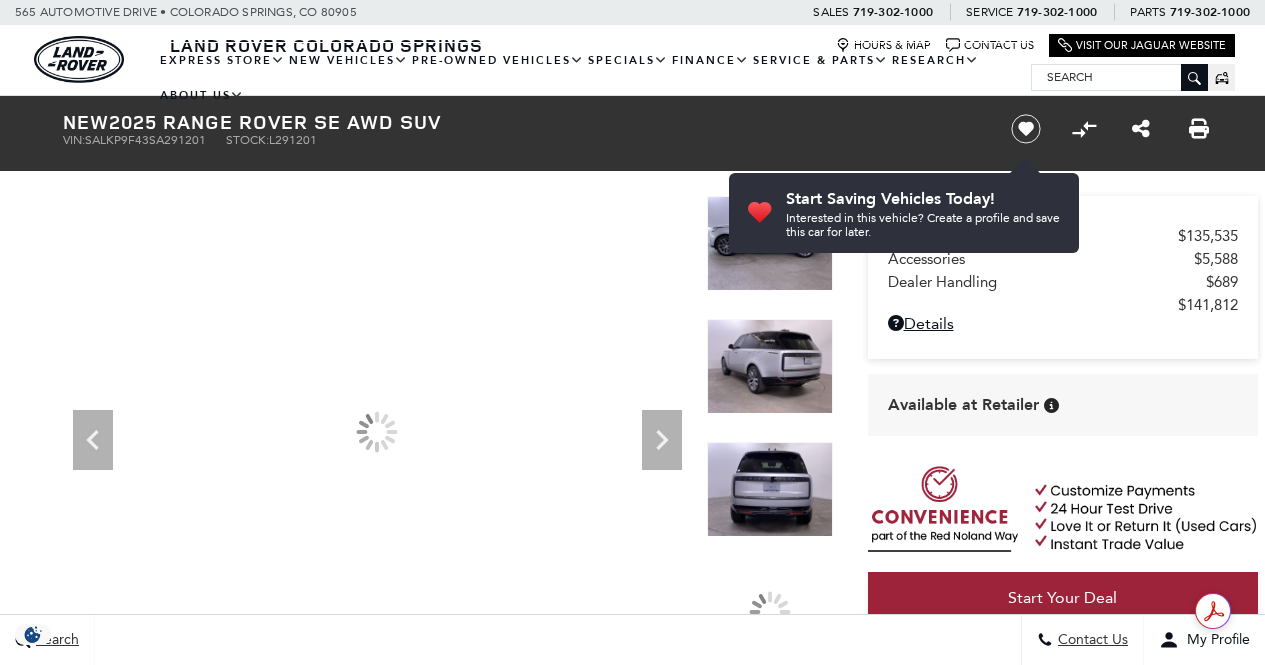 scroll, scrollTop: 0, scrollLeft: 0, axis: both 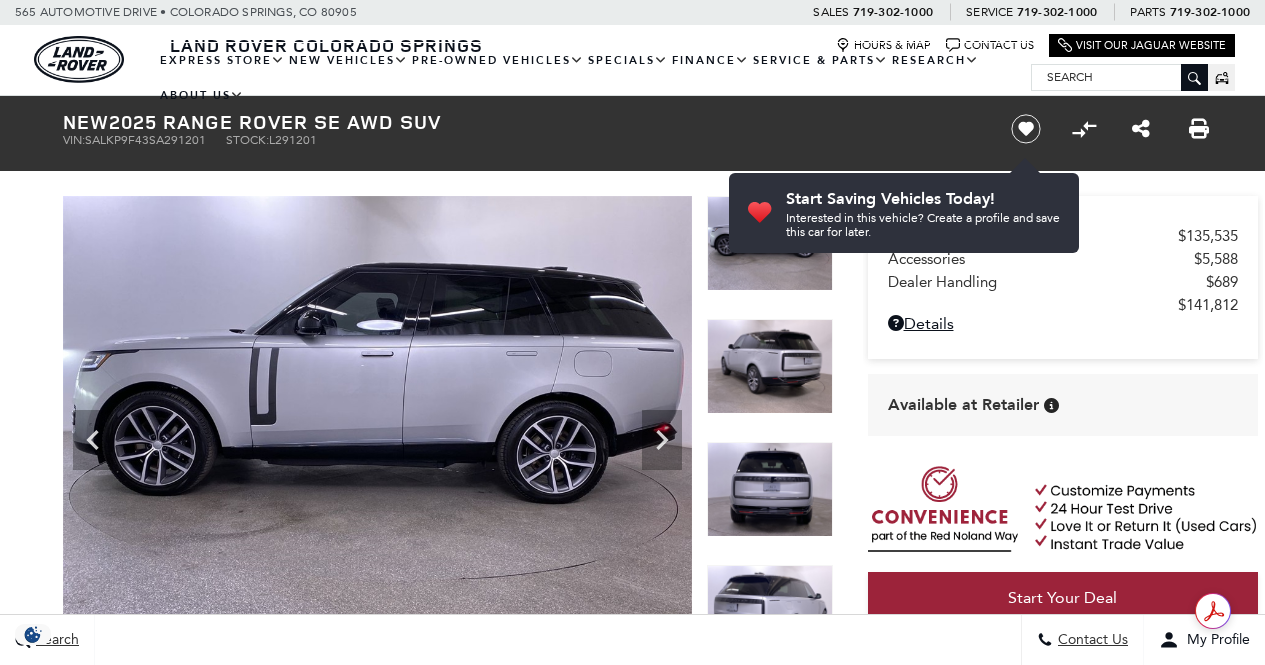 click 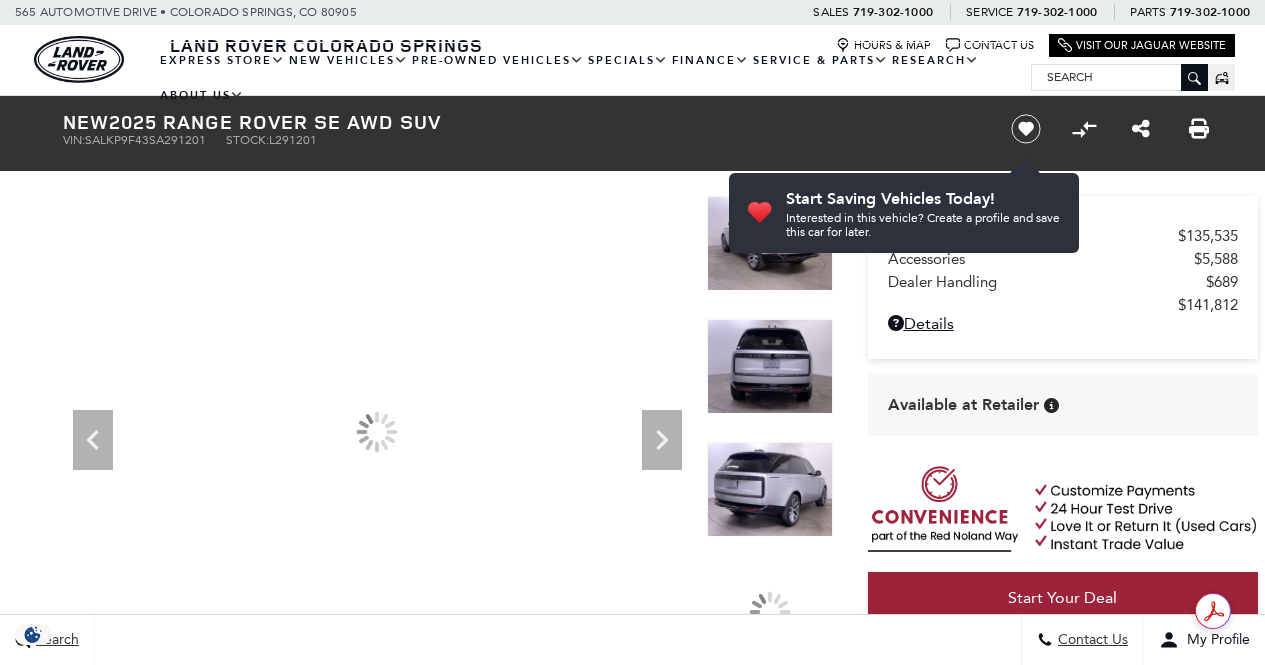 scroll, scrollTop: 0, scrollLeft: 0, axis: both 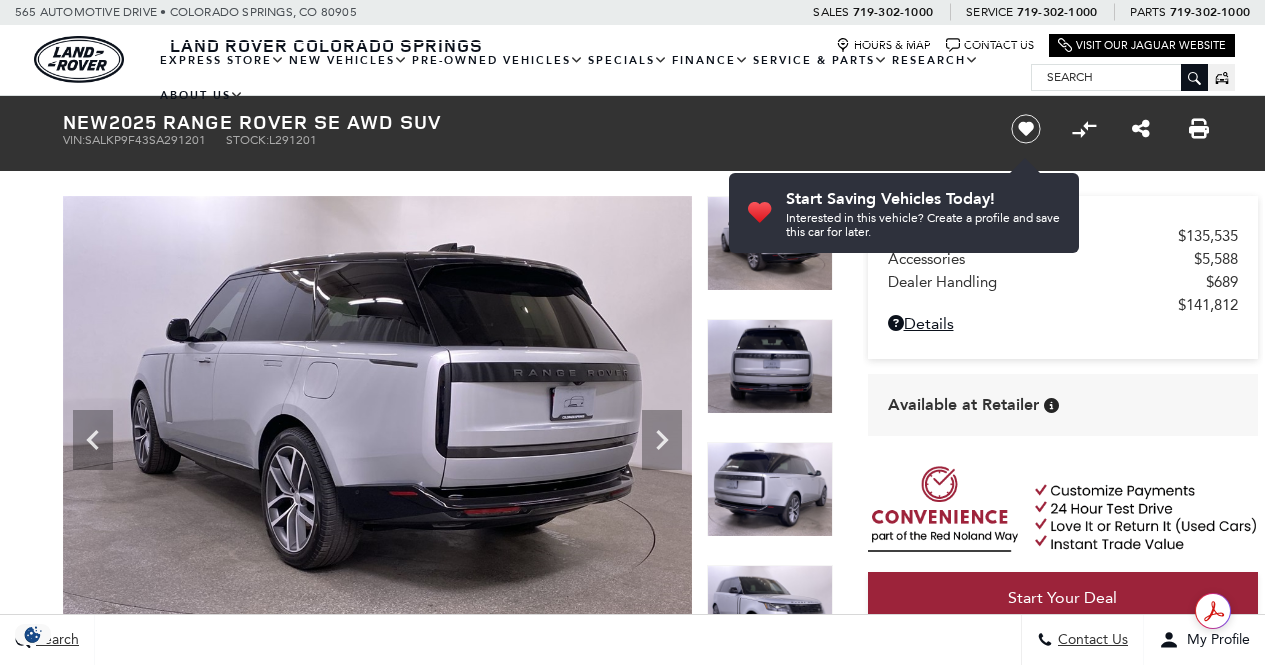 click 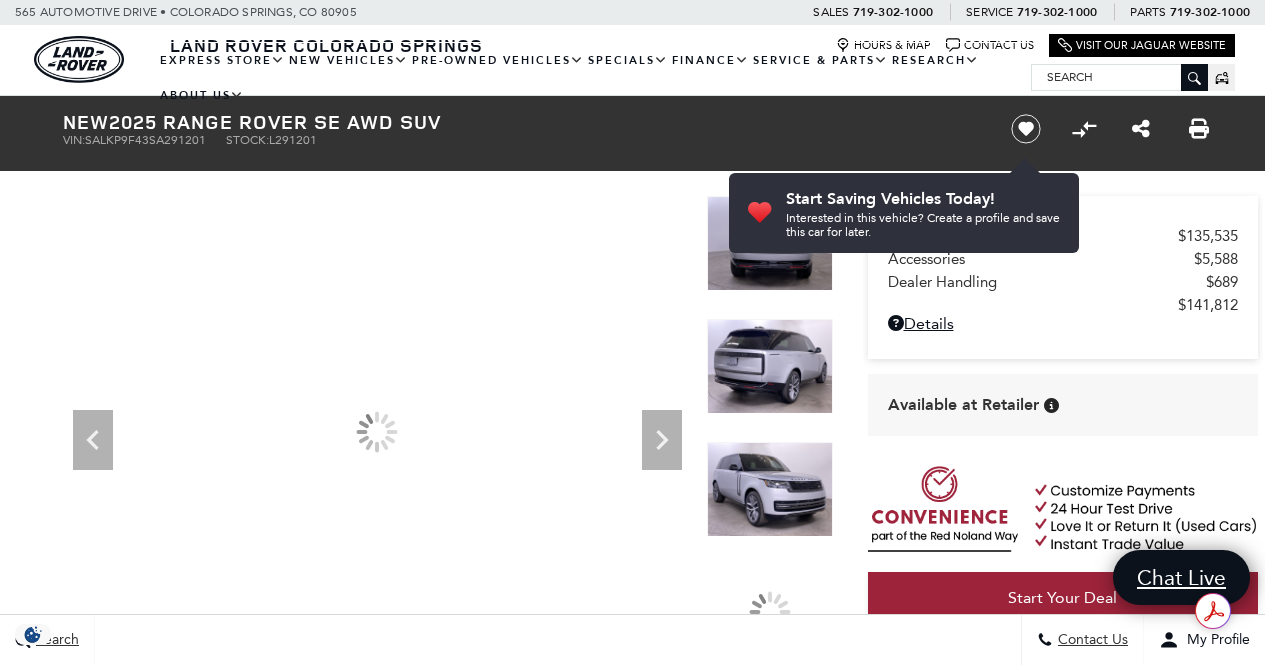 scroll, scrollTop: 0, scrollLeft: 0, axis: both 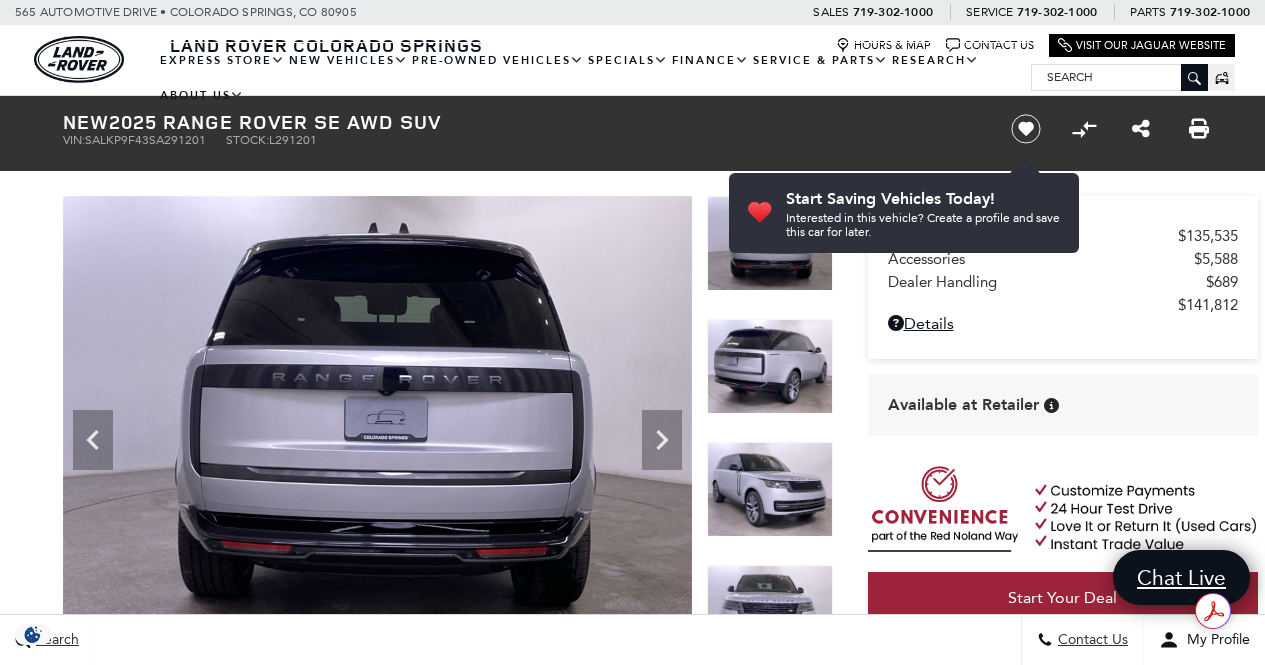 click 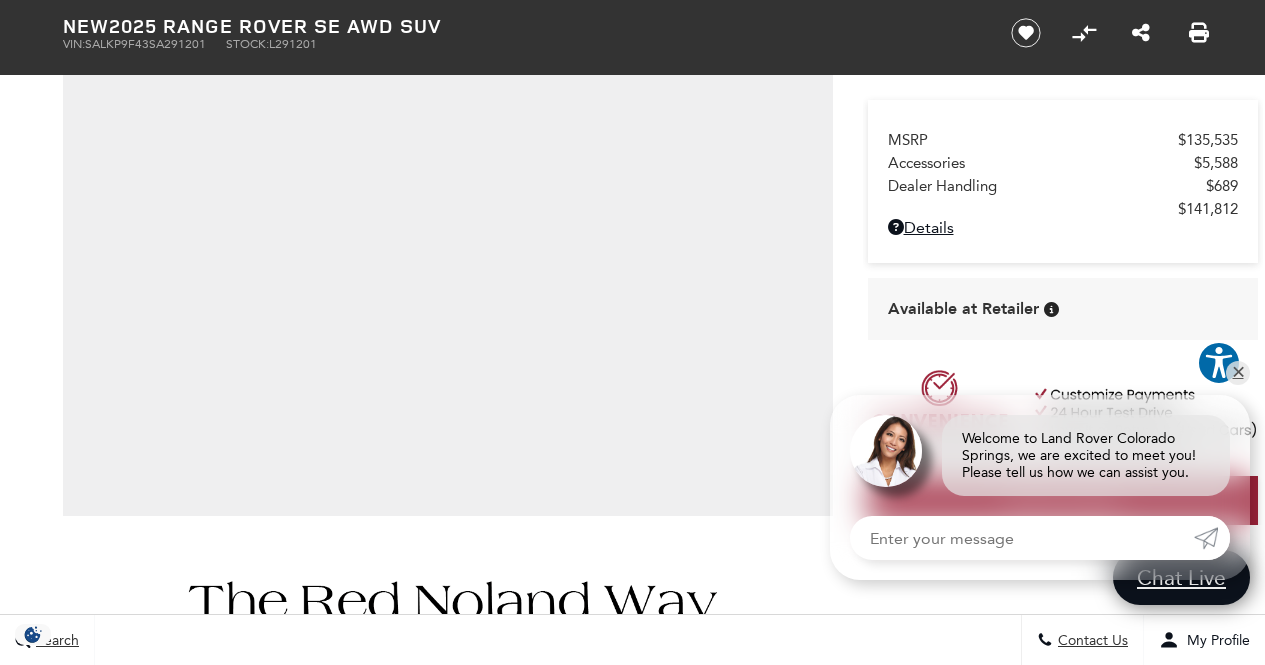 scroll, scrollTop: 400, scrollLeft: 0, axis: vertical 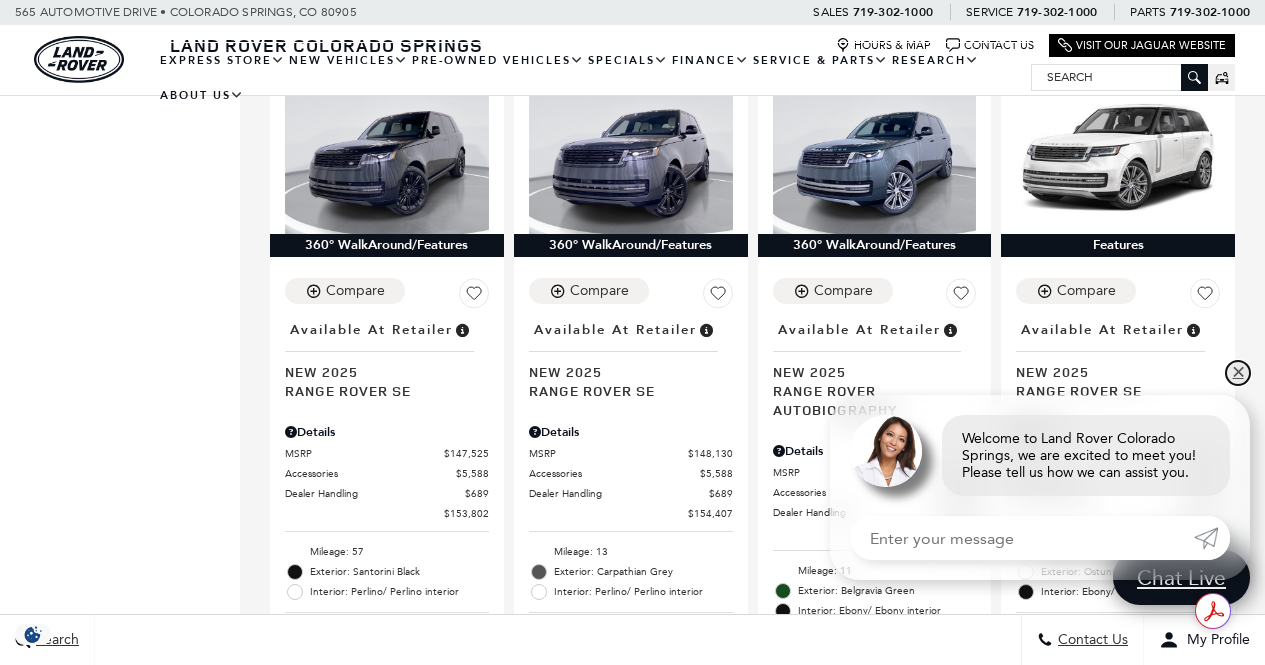 click on "✕" at bounding box center [1238, 373] 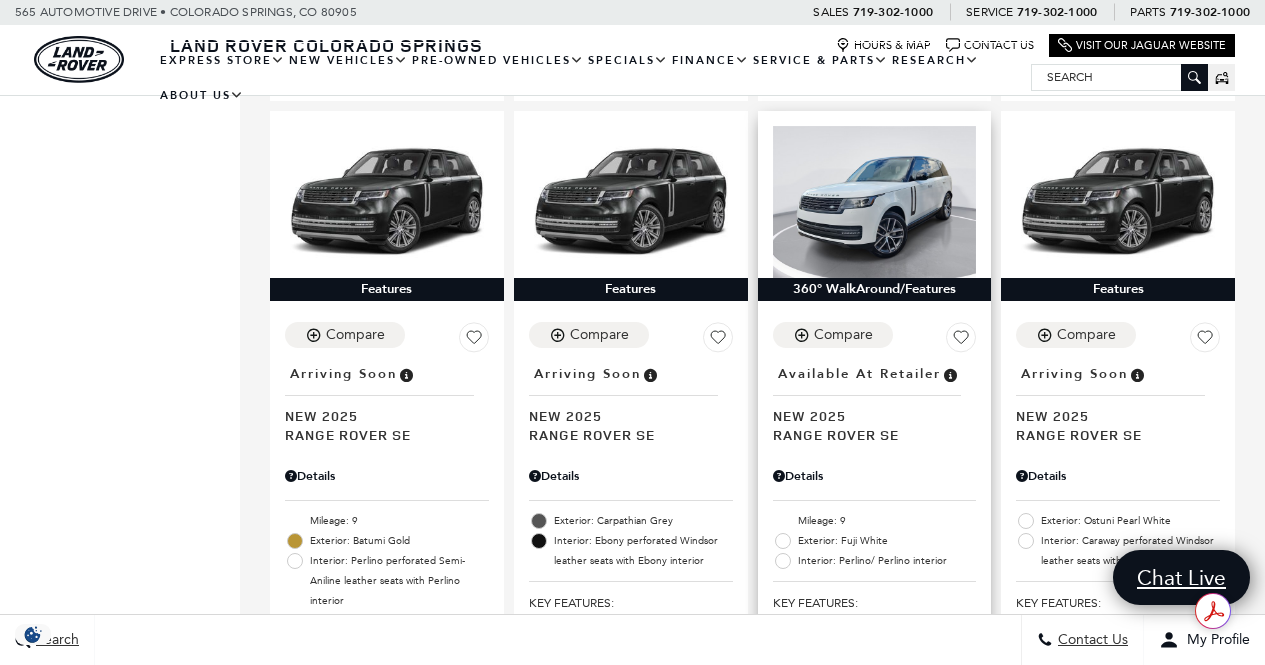 scroll, scrollTop: 2000, scrollLeft: 0, axis: vertical 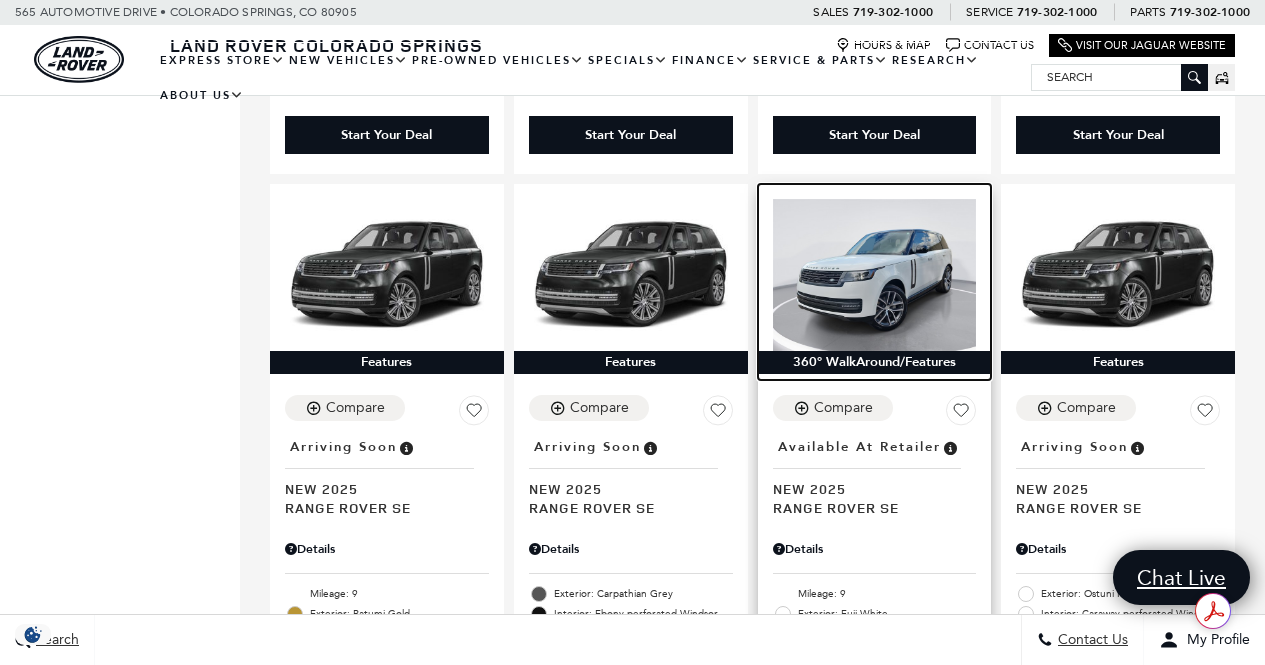 click at bounding box center [875, 275] 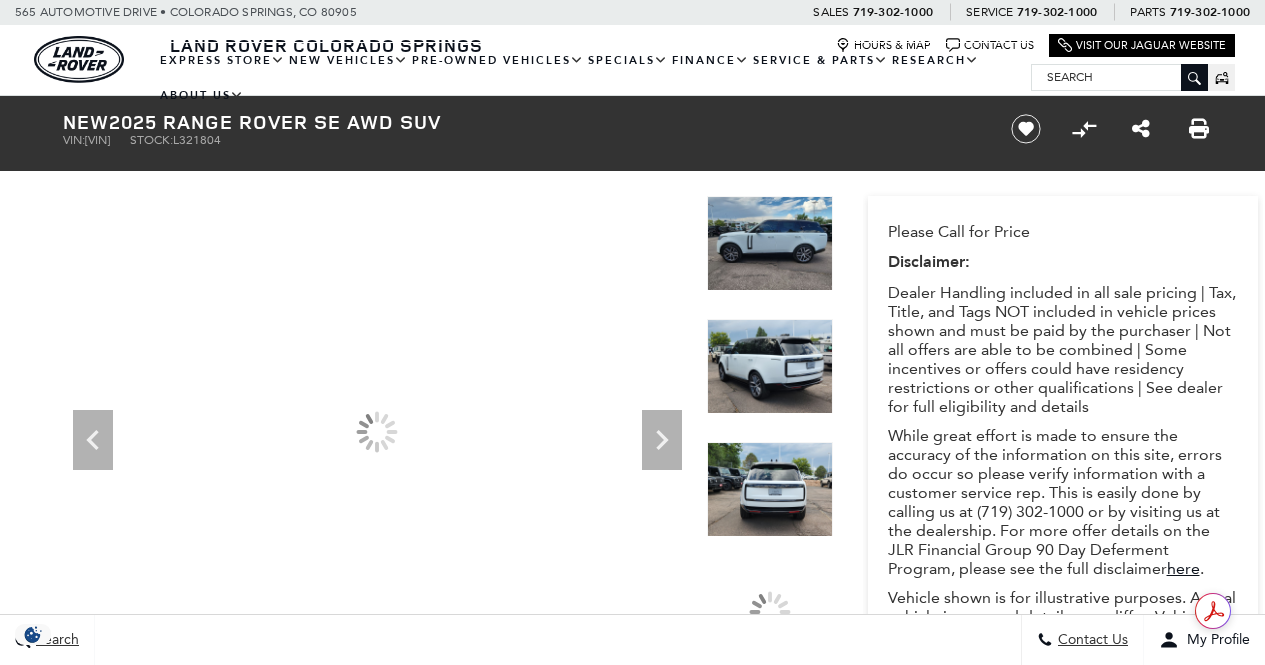 scroll, scrollTop: 0, scrollLeft: 0, axis: both 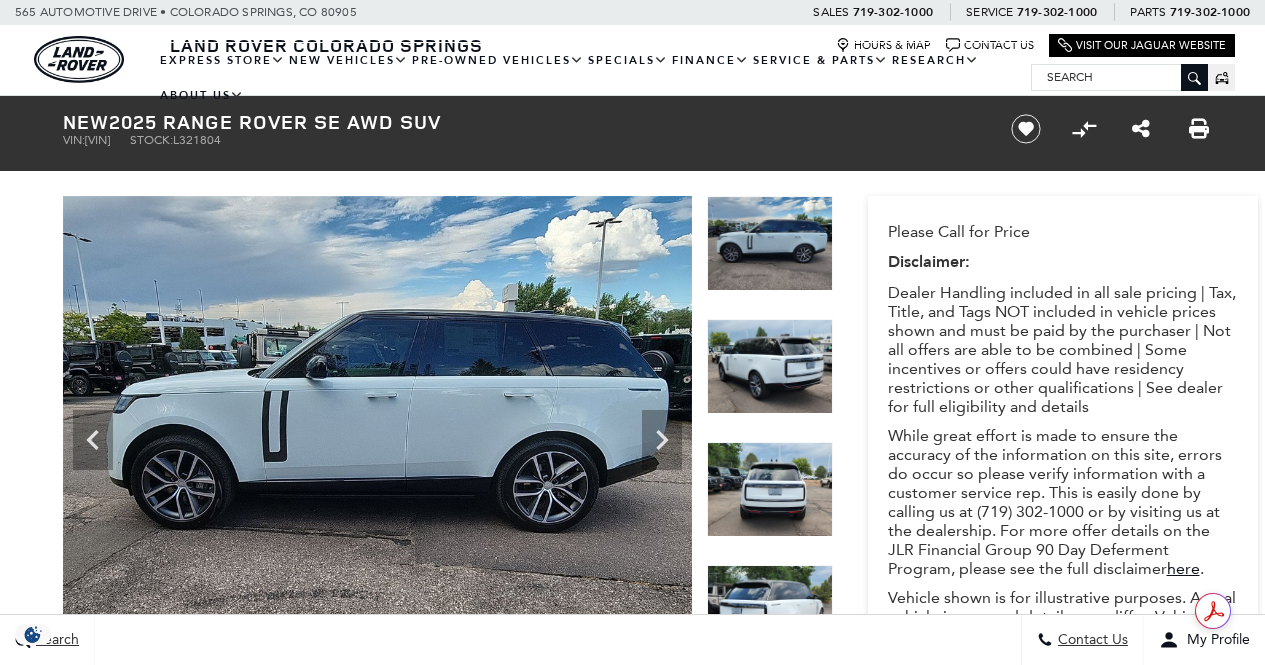 click 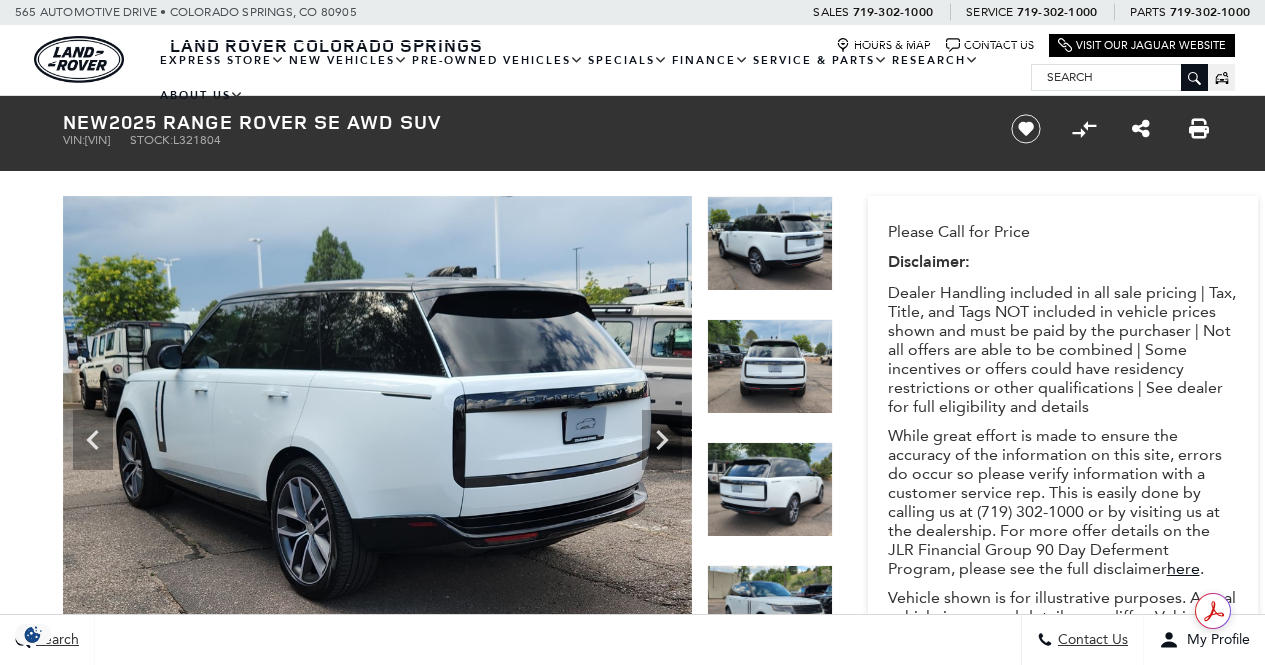 click 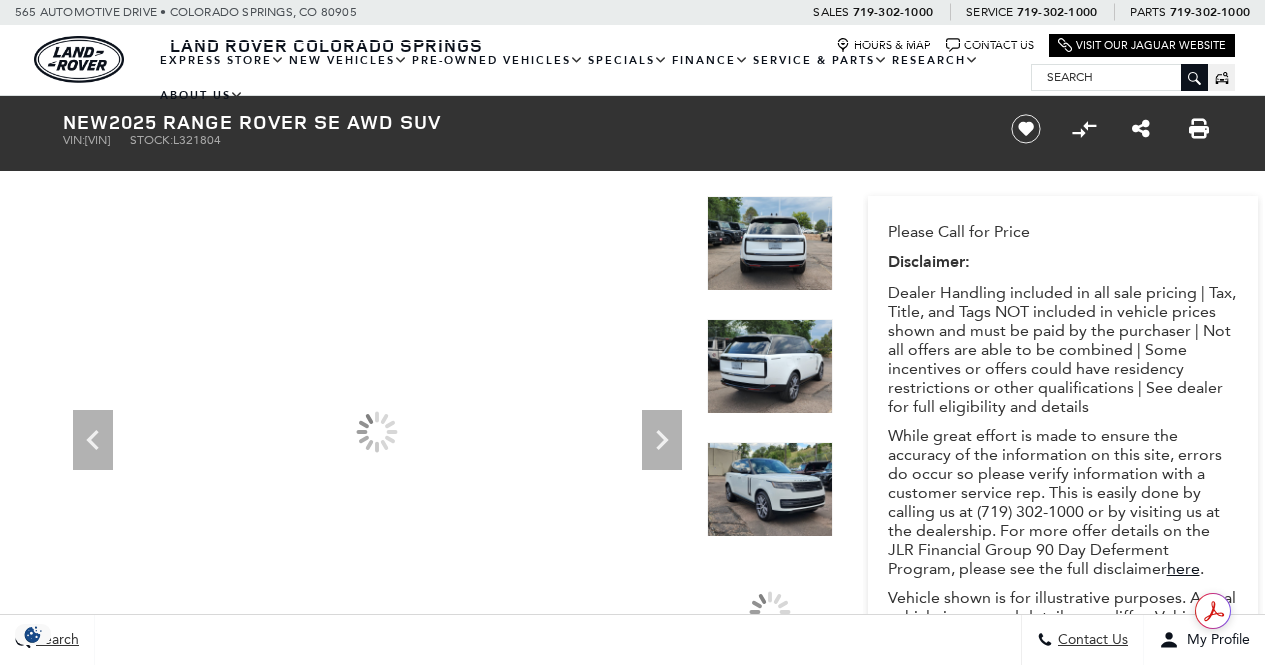 scroll, scrollTop: 0, scrollLeft: 0, axis: both 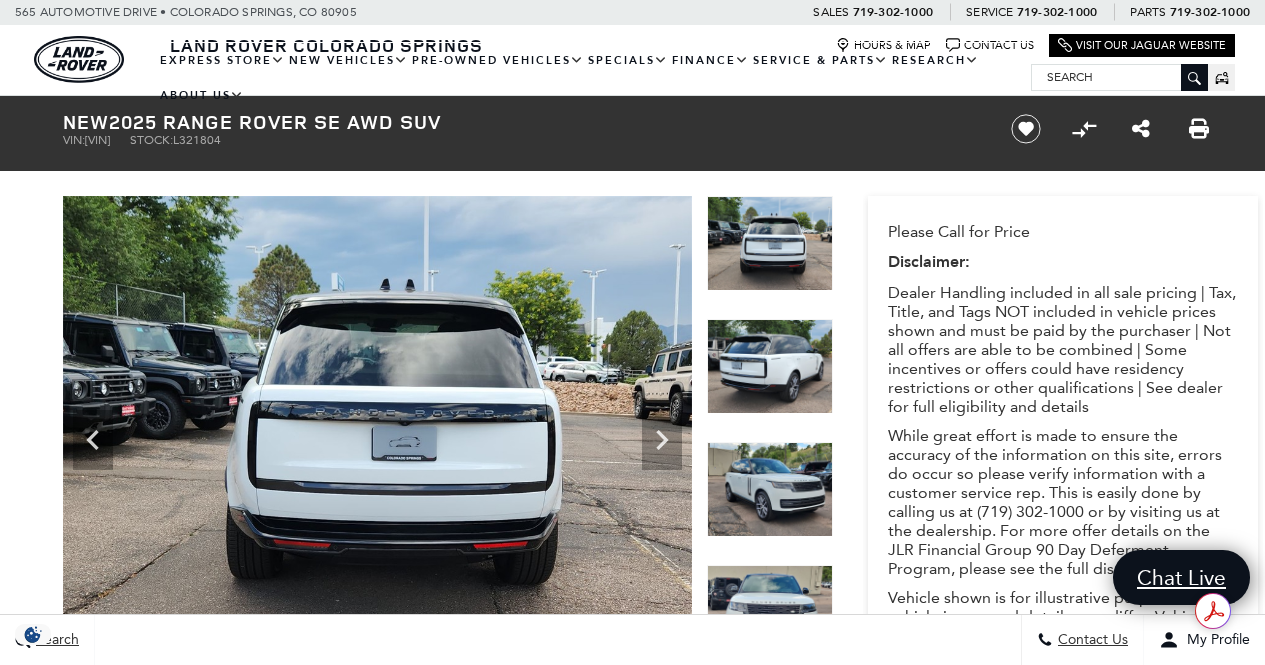 click 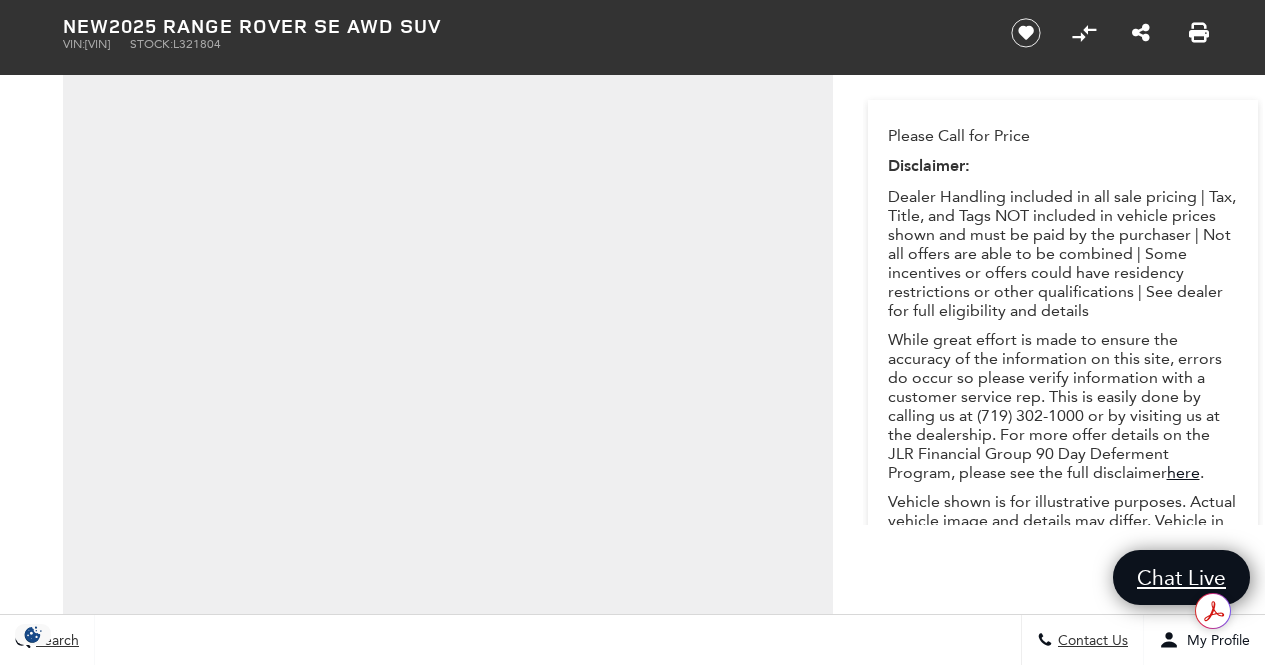 scroll, scrollTop: 300, scrollLeft: 0, axis: vertical 